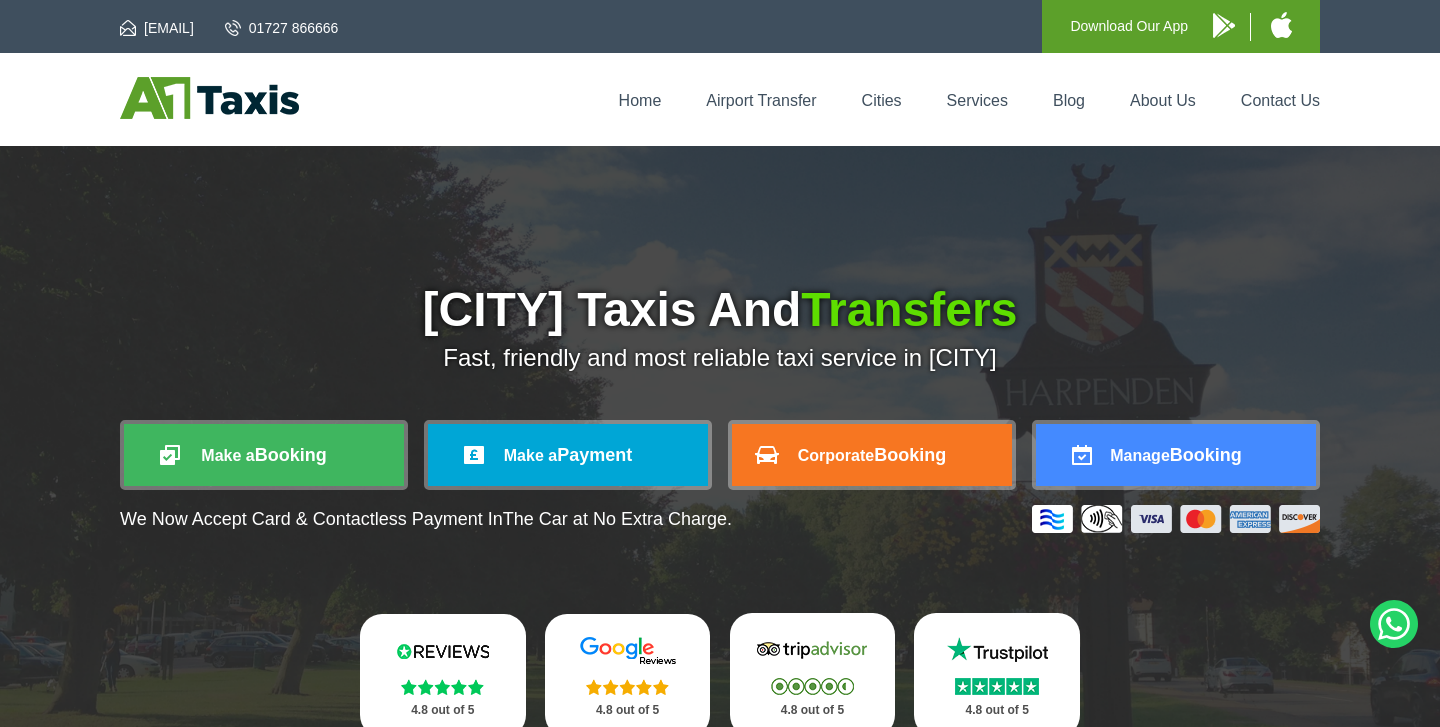 scroll, scrollTop: 0, scrollLeft: 0, axis: both 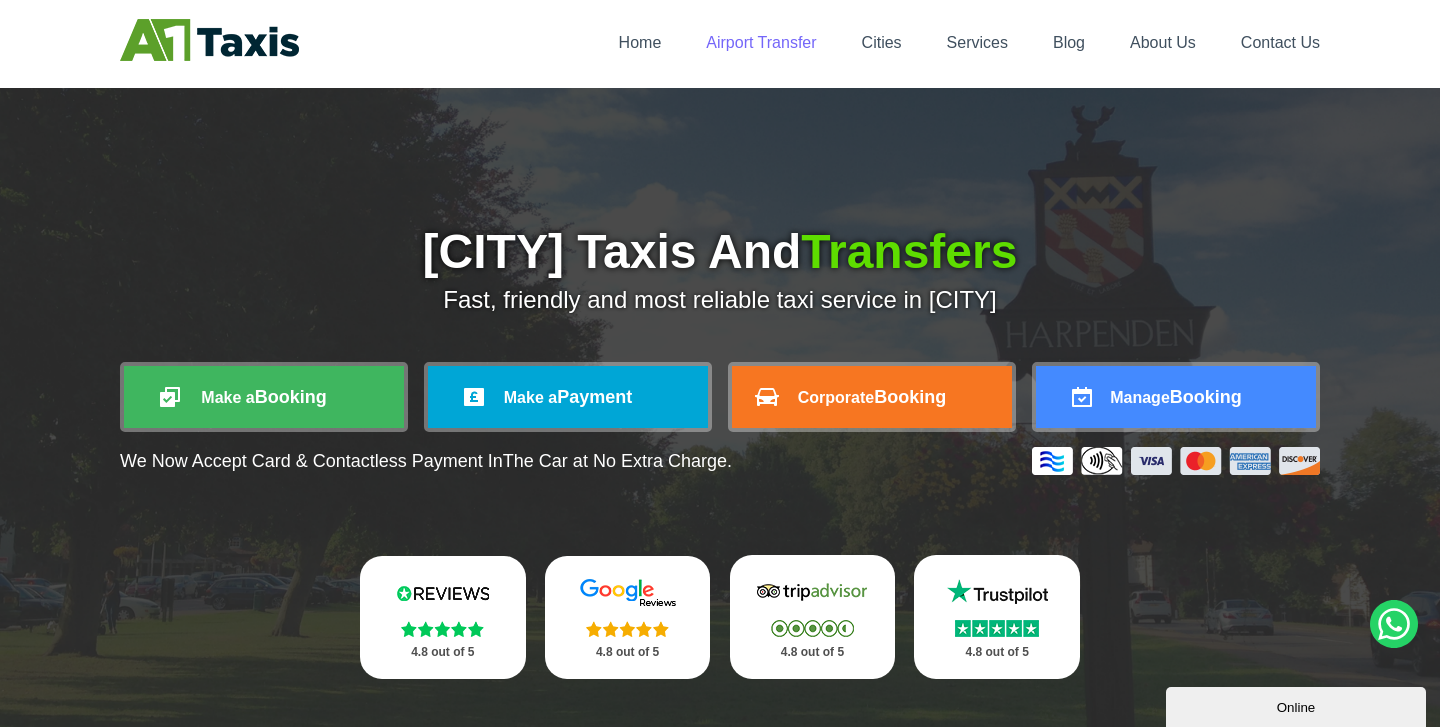 click on "Airport Transfer" at bounding box center [761, 42] 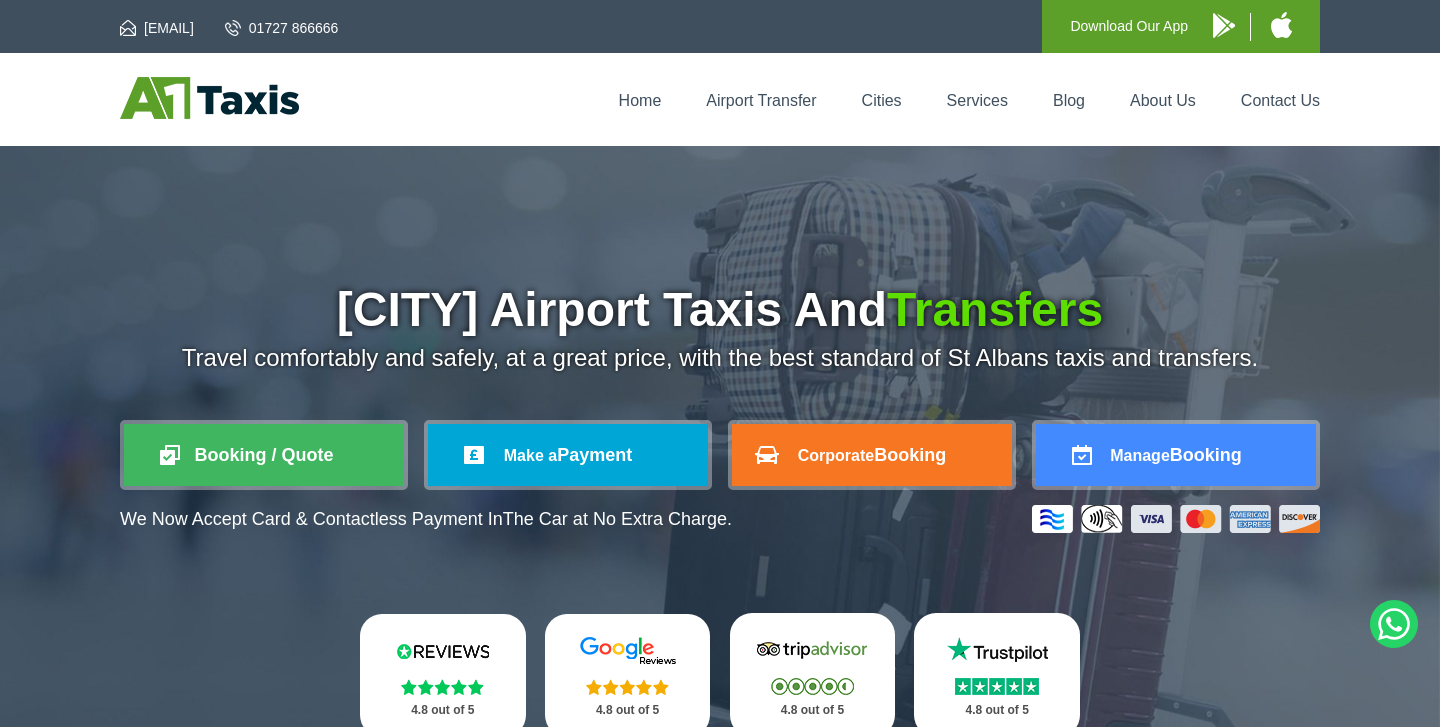scroll, scrollTop: 0, scrollLeft: 0, axis: both 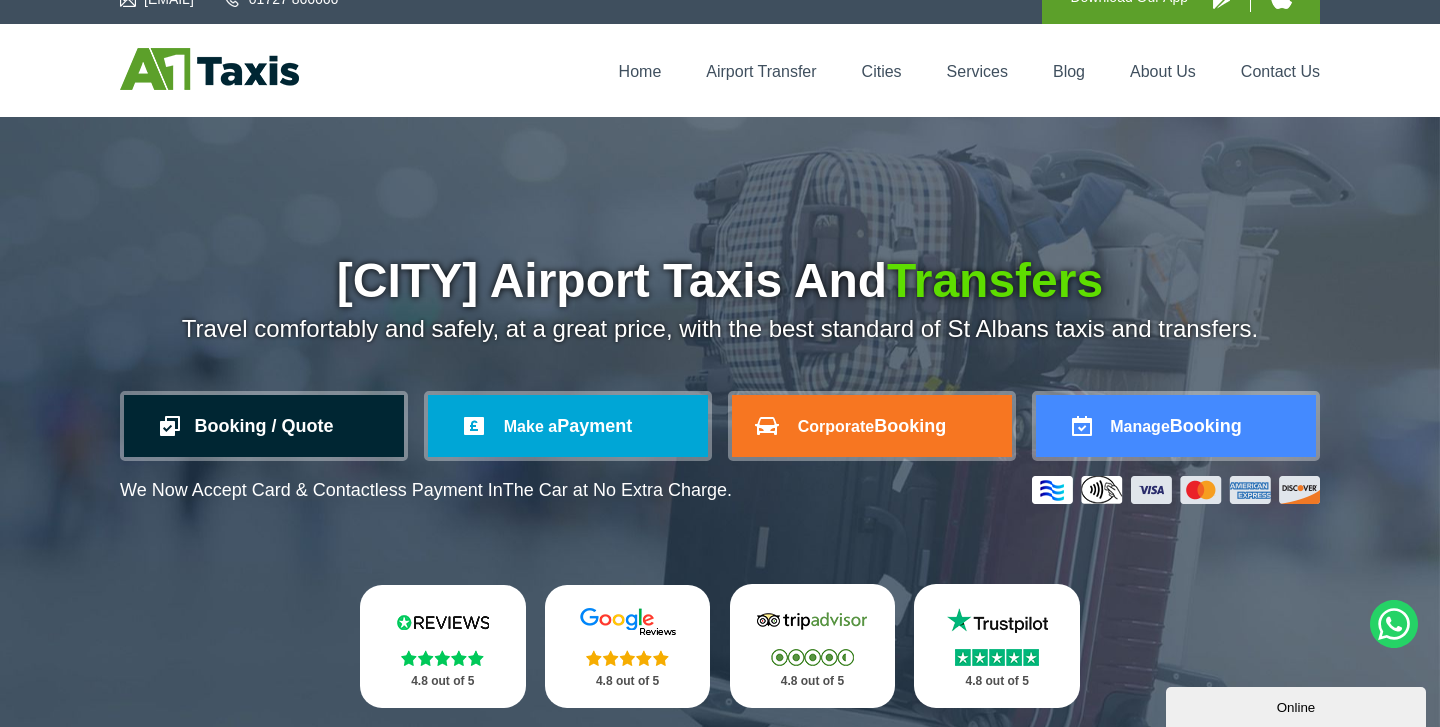 click on "Booking / Quote" at bounding box center (264, 426) 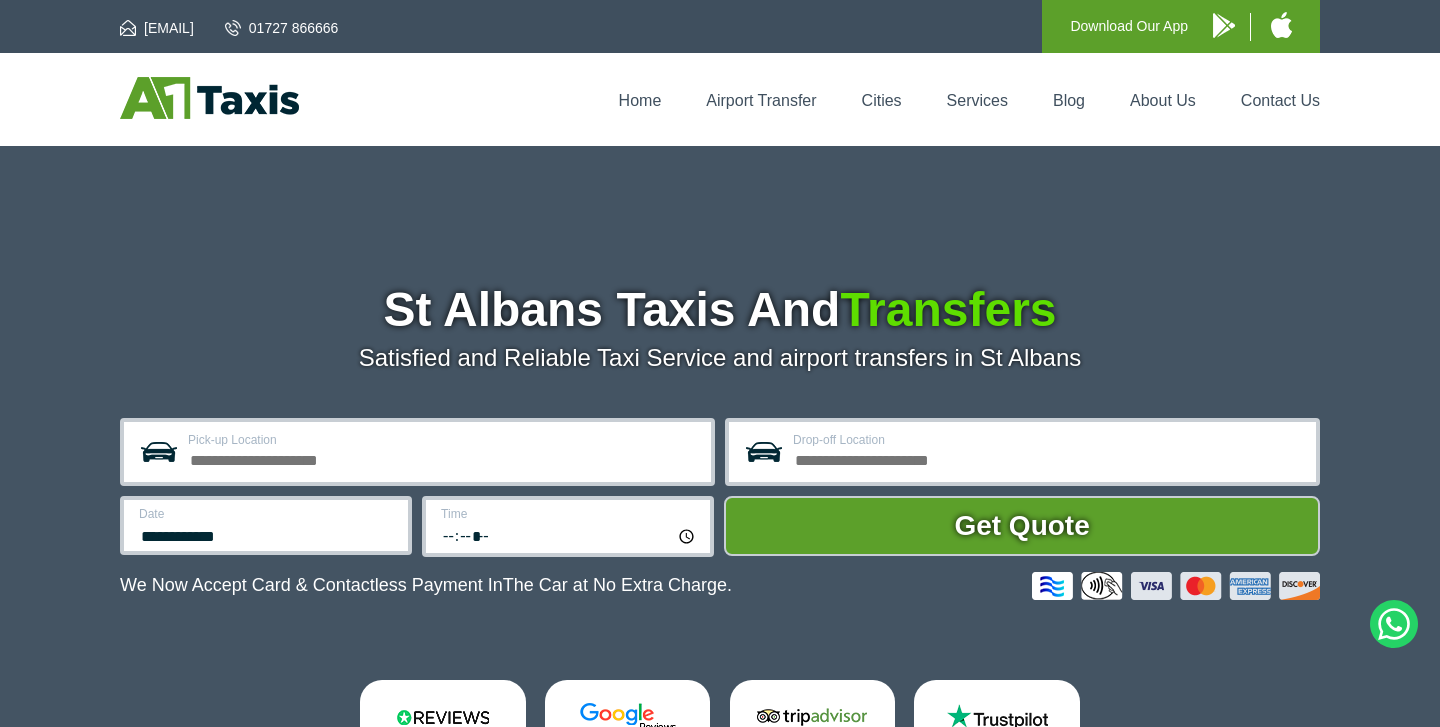 scroll, scrollTop: 0, scrollLeft: 0, axis: both 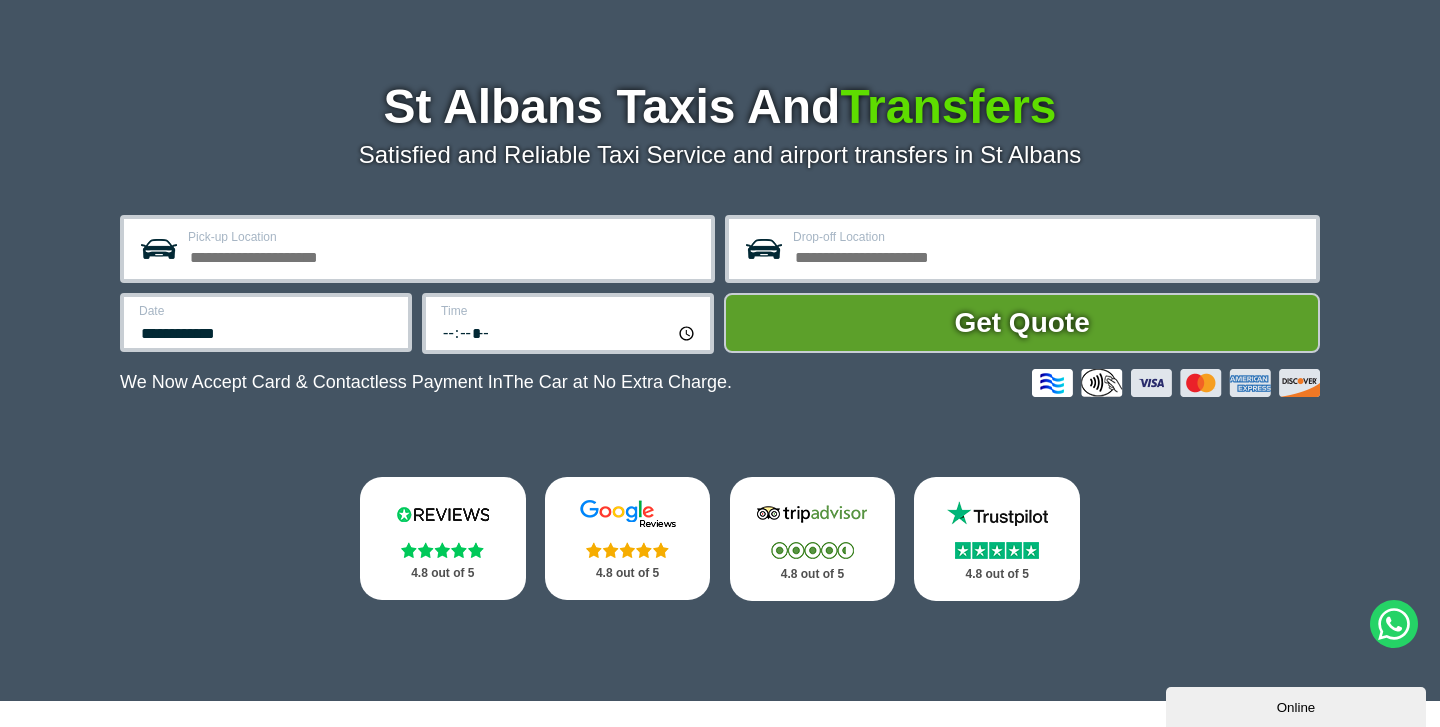click on "Pick-up Location" at bounding box center (443, 255) 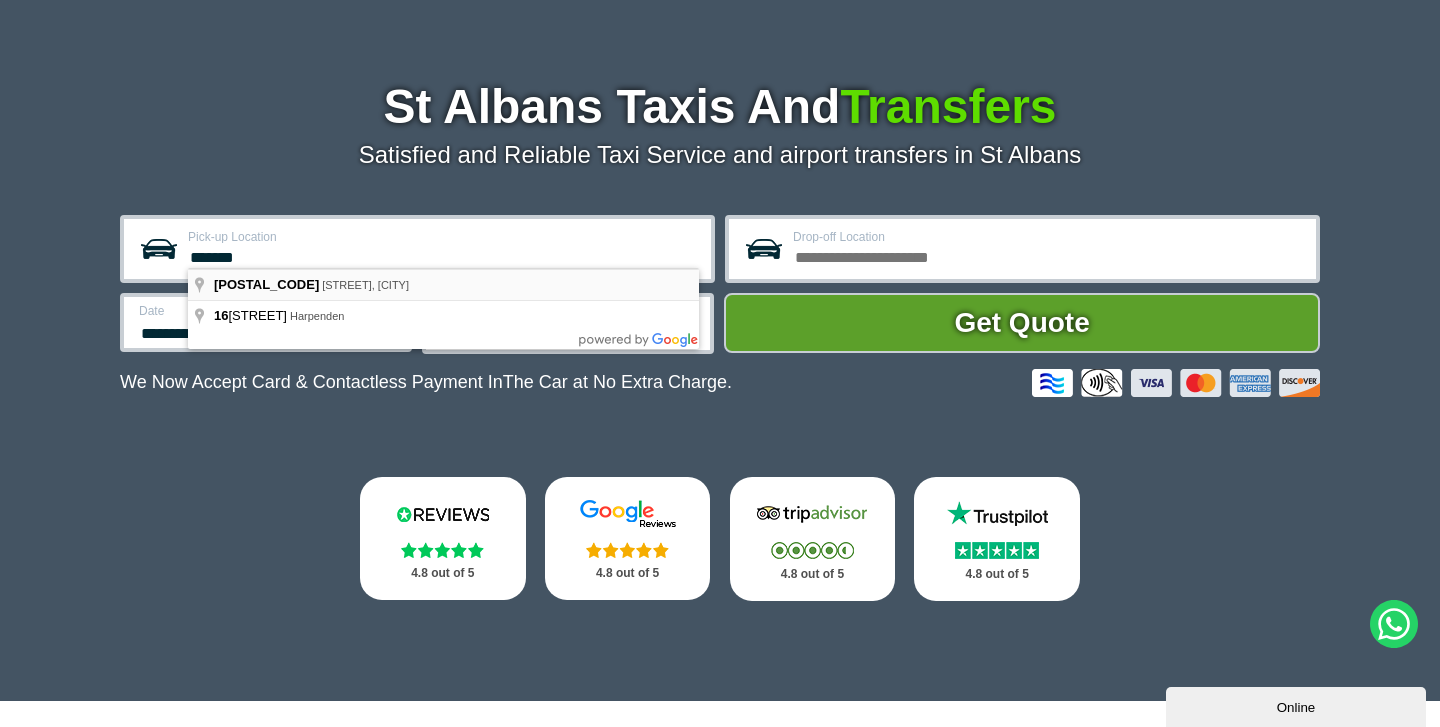 type on "**********" 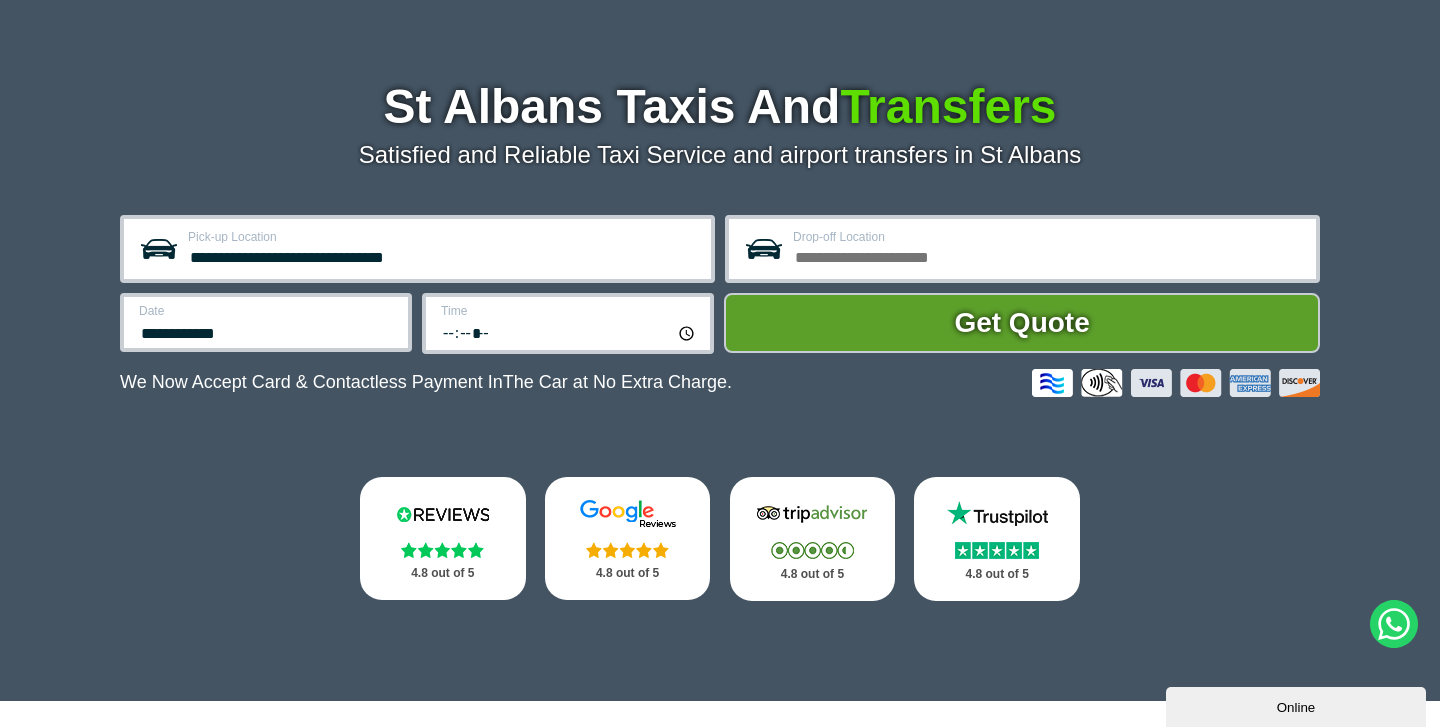 click on "Drop-off Location" at bounding box center (1048, 255) 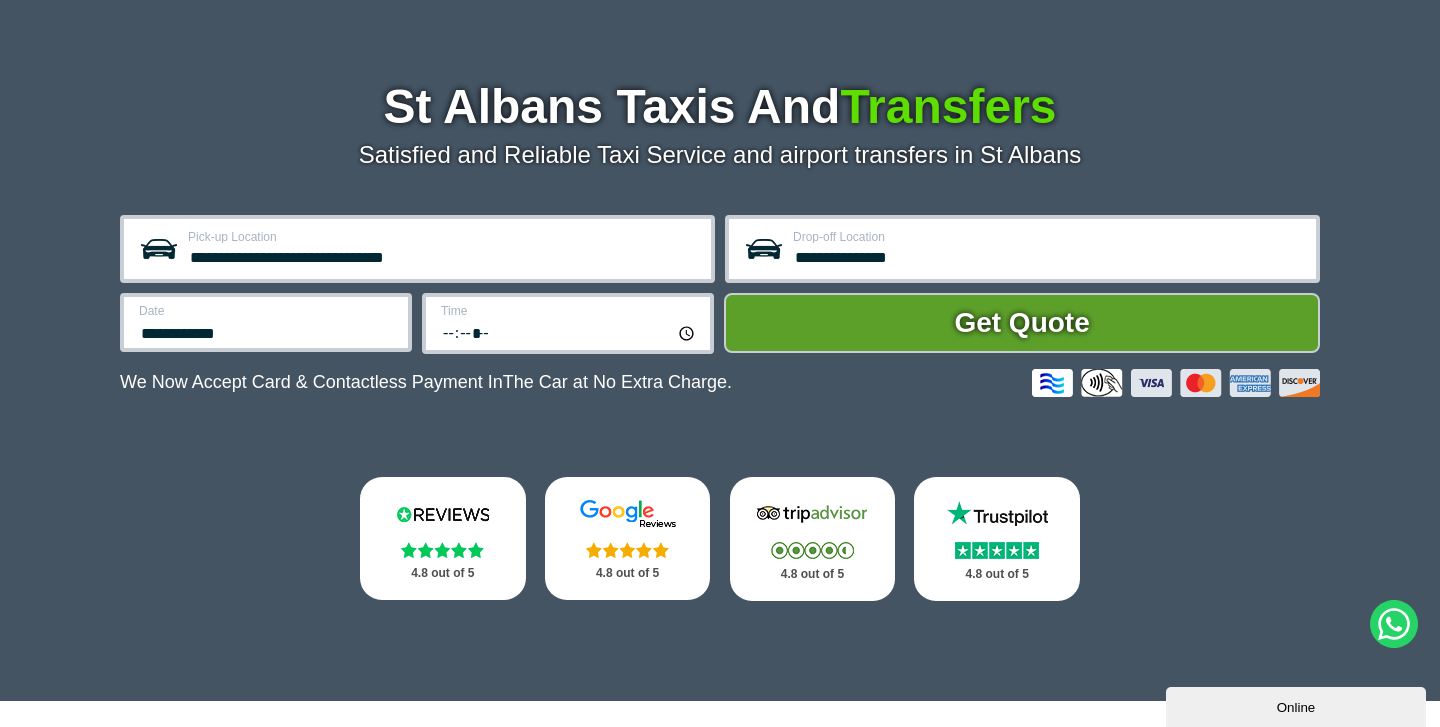 type on "**********" 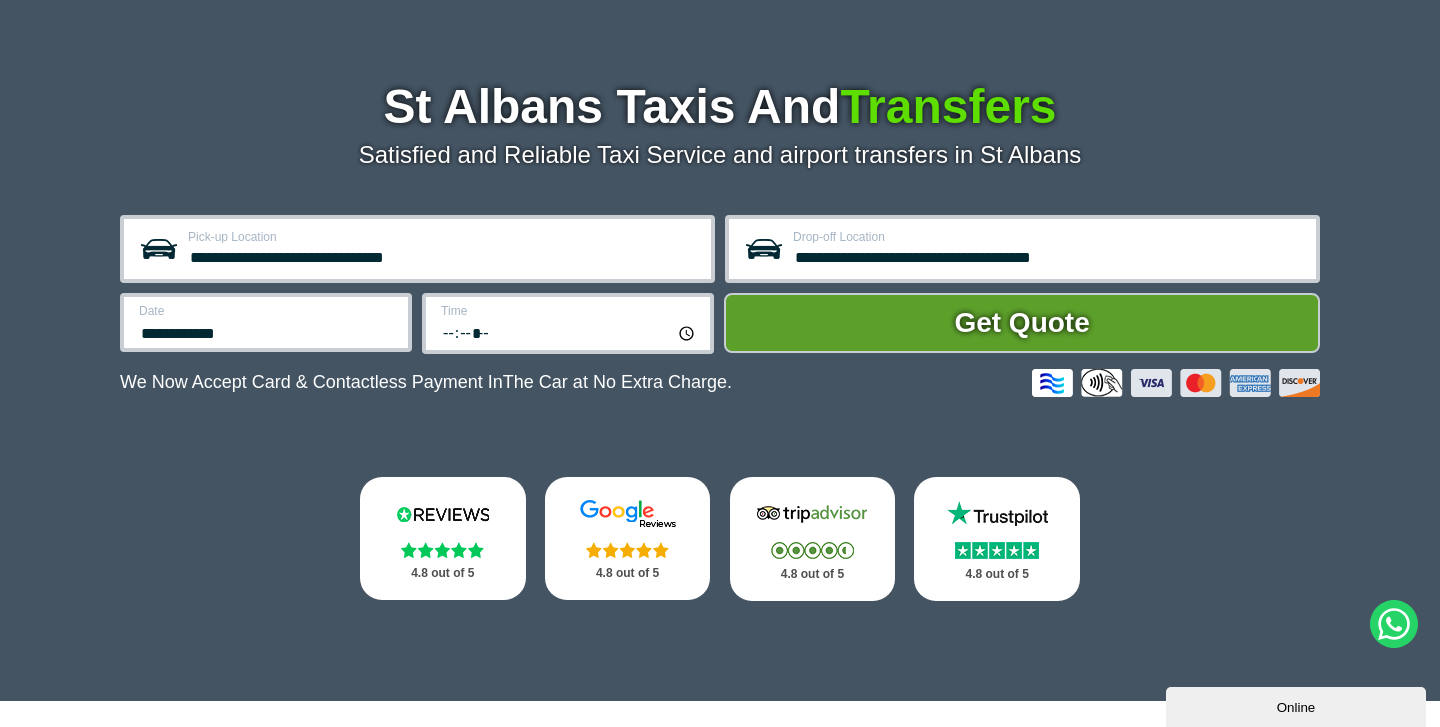 drag, startPoint x: 878, startPoint y: 253, endPoint x: 983, endPoint y: 285, distance: 109.76794 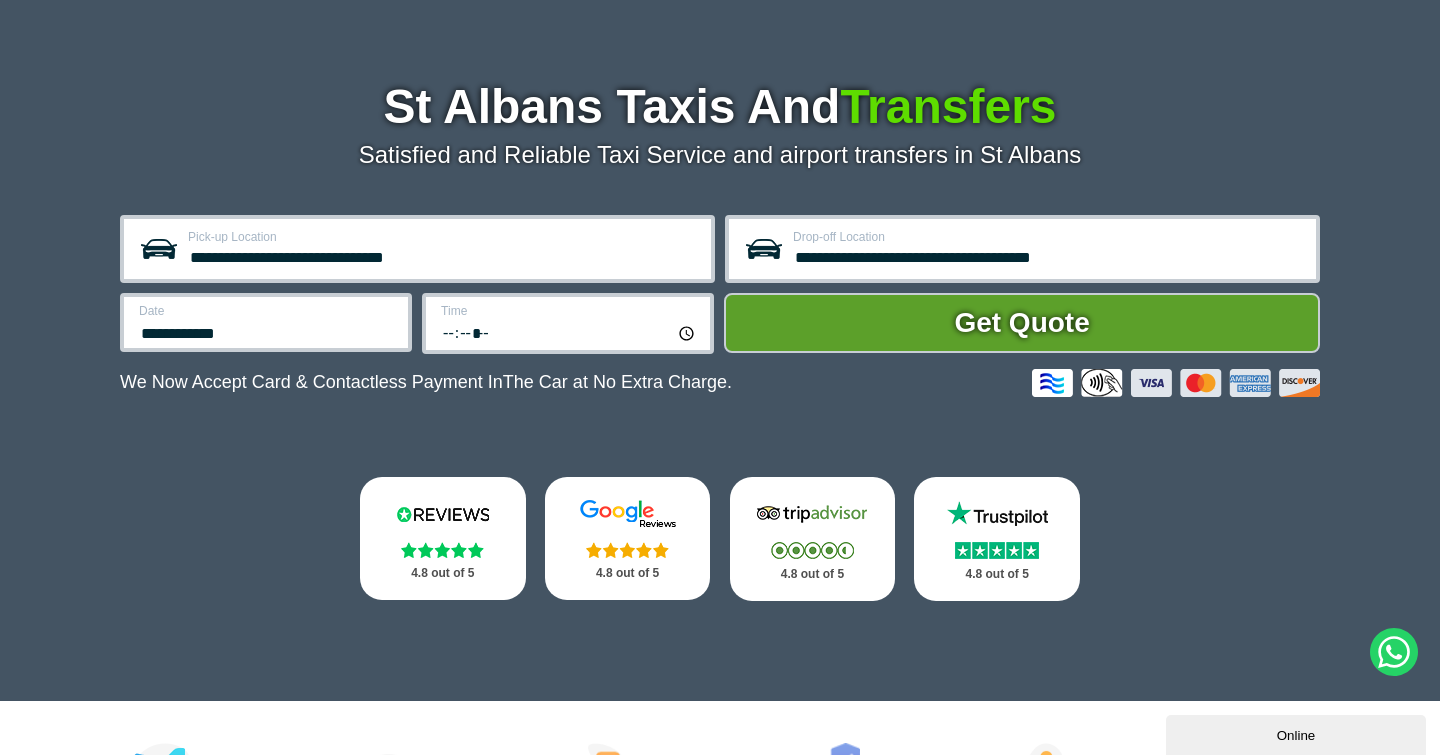 click on "**********" at bounding box center [1022, 249] 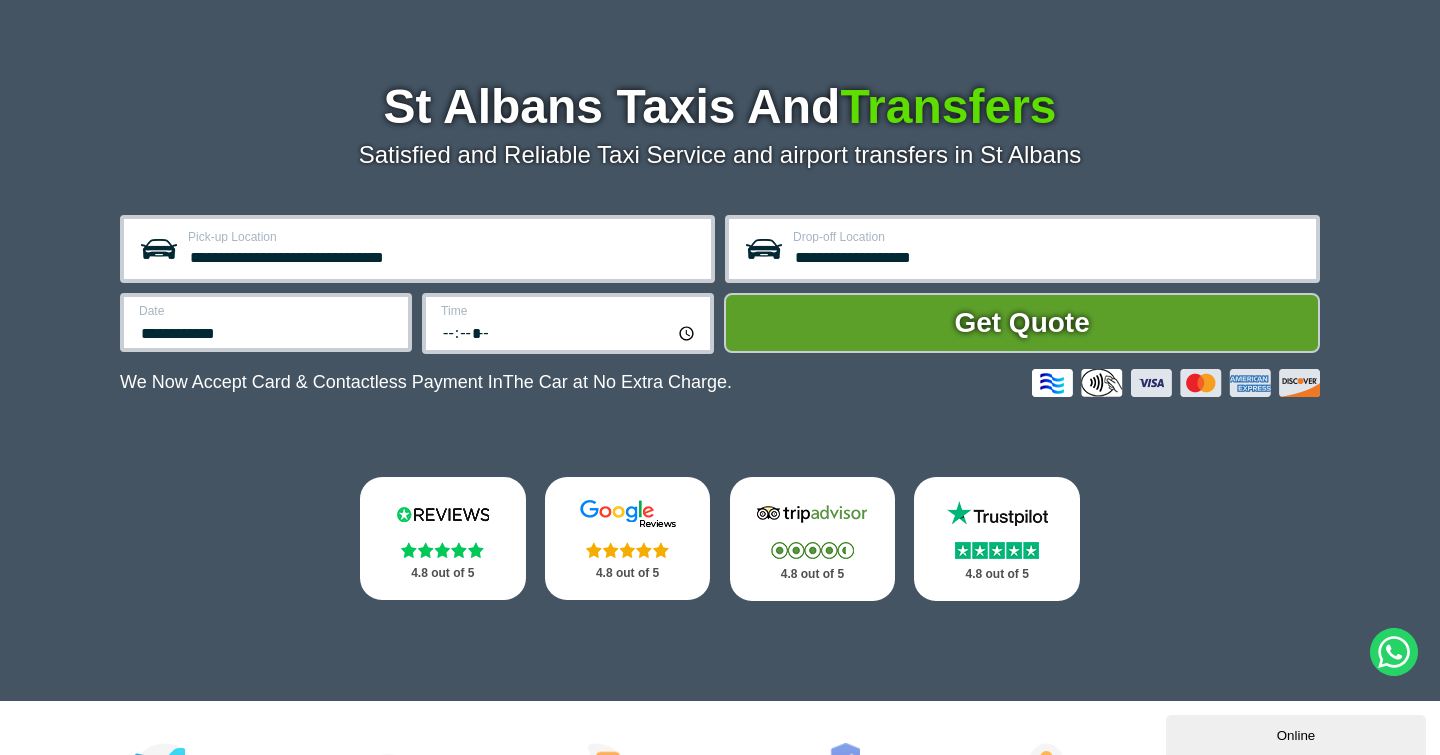 type on "**********" 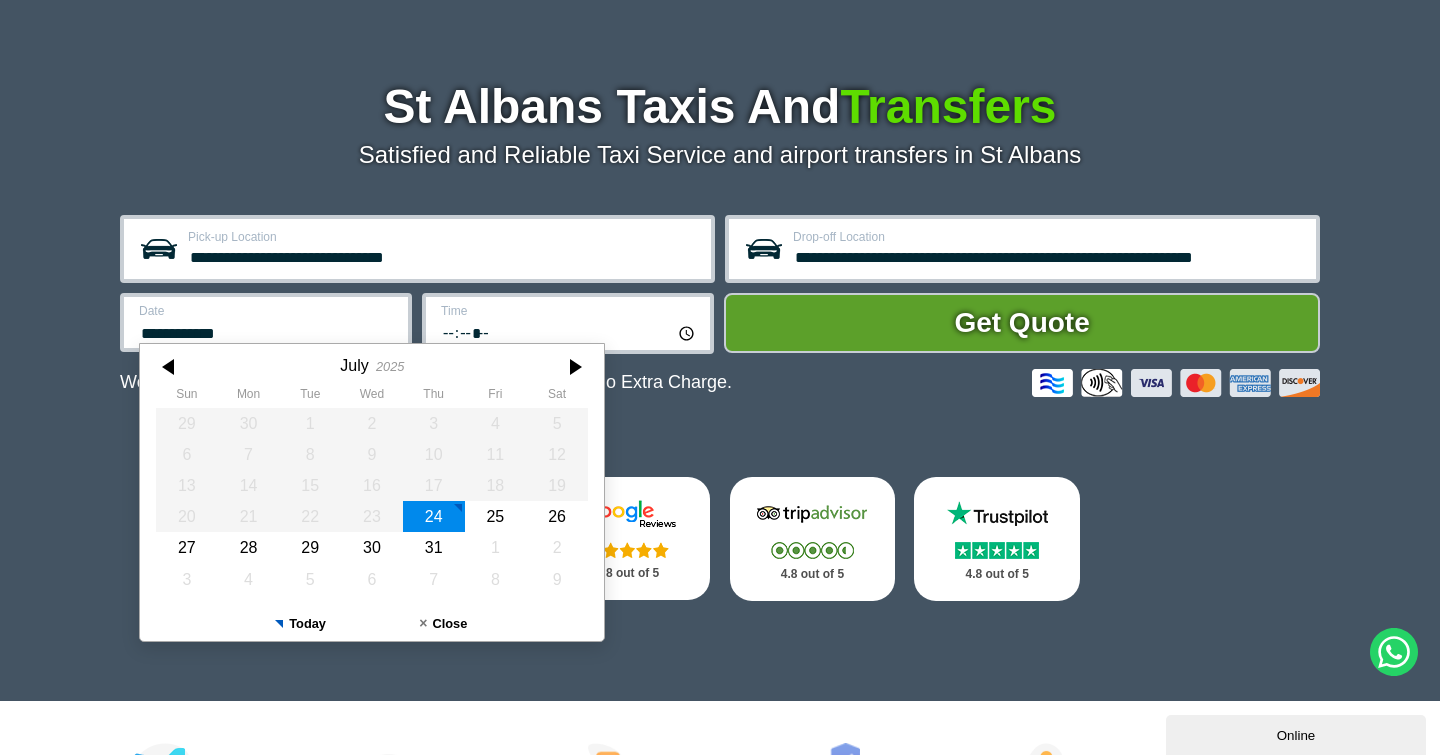 click on "**********" at bounding box center [266, 322] 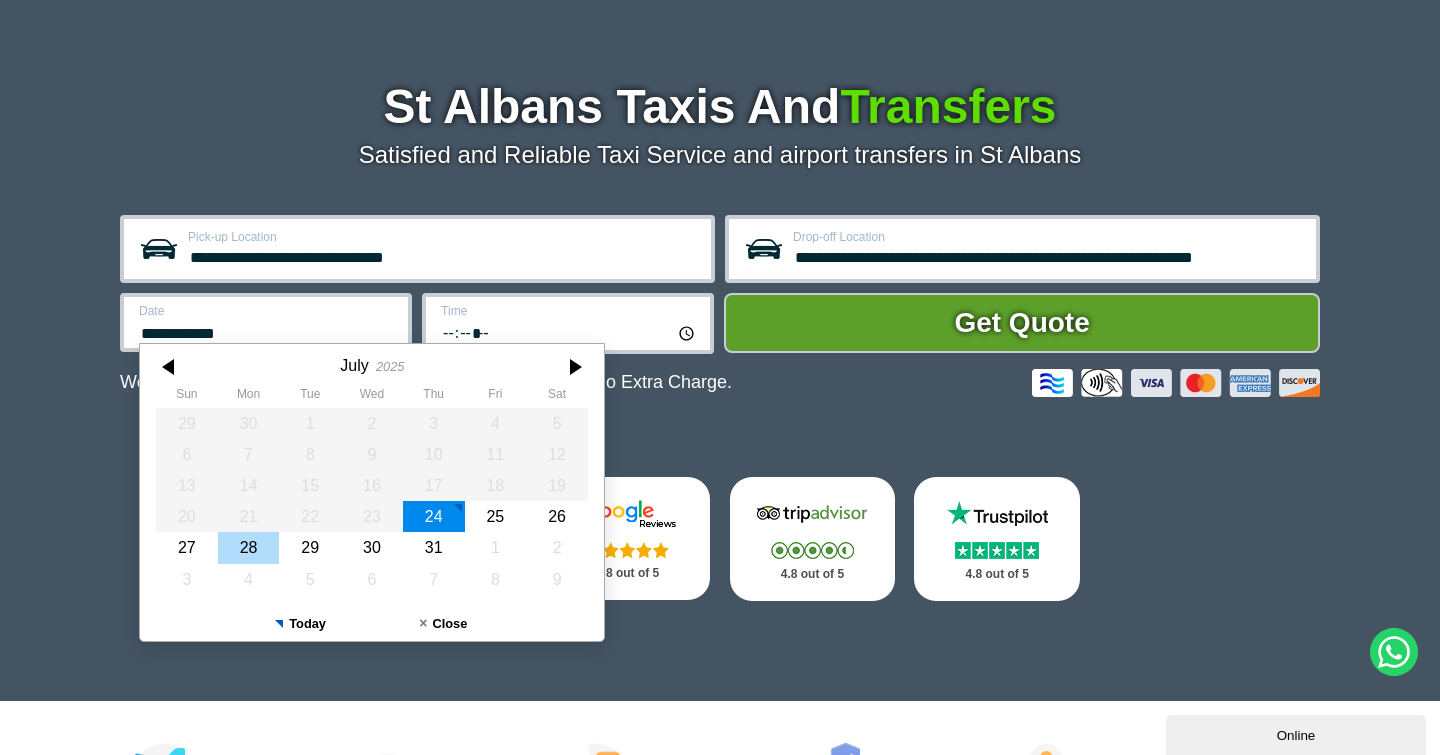 click on "28" at bounding box center [249, 547] 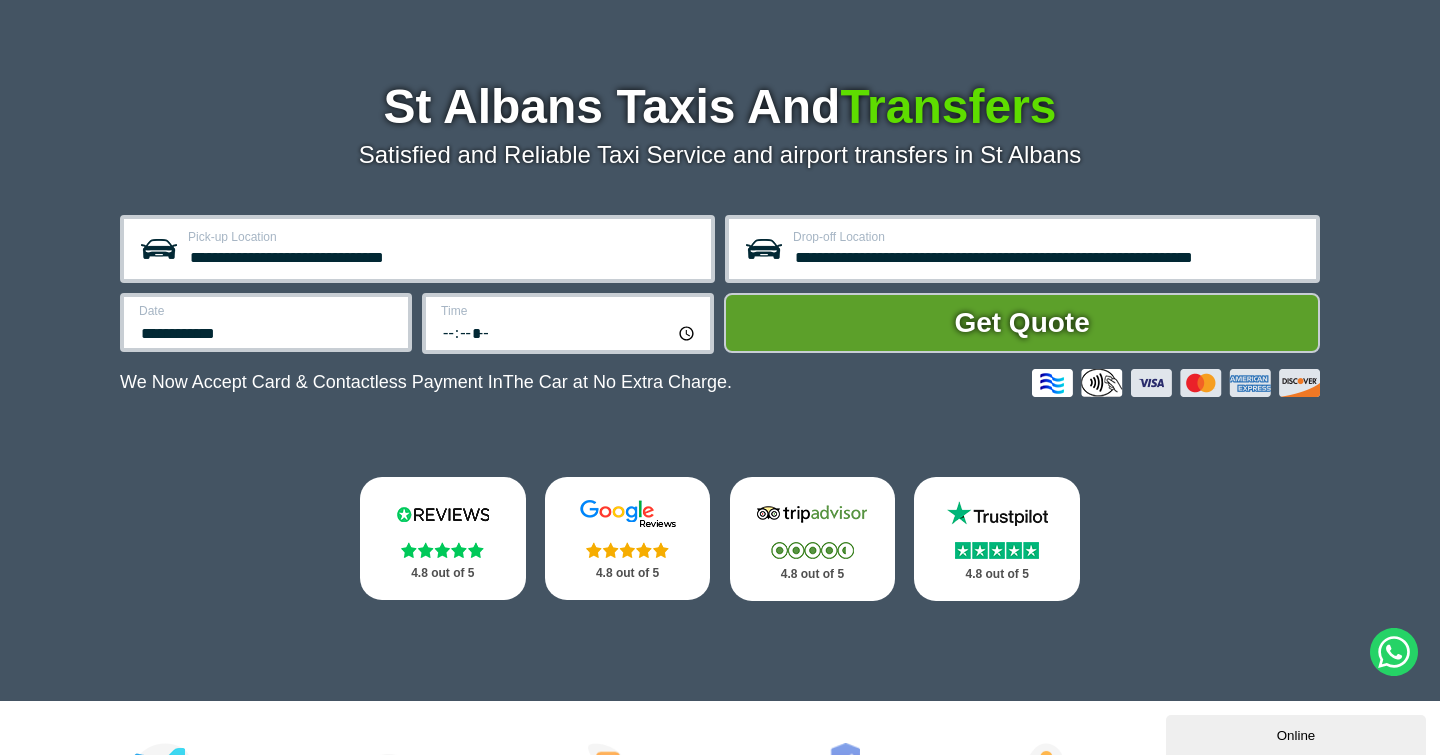 click on "*****" at bounding box center [569, 332] 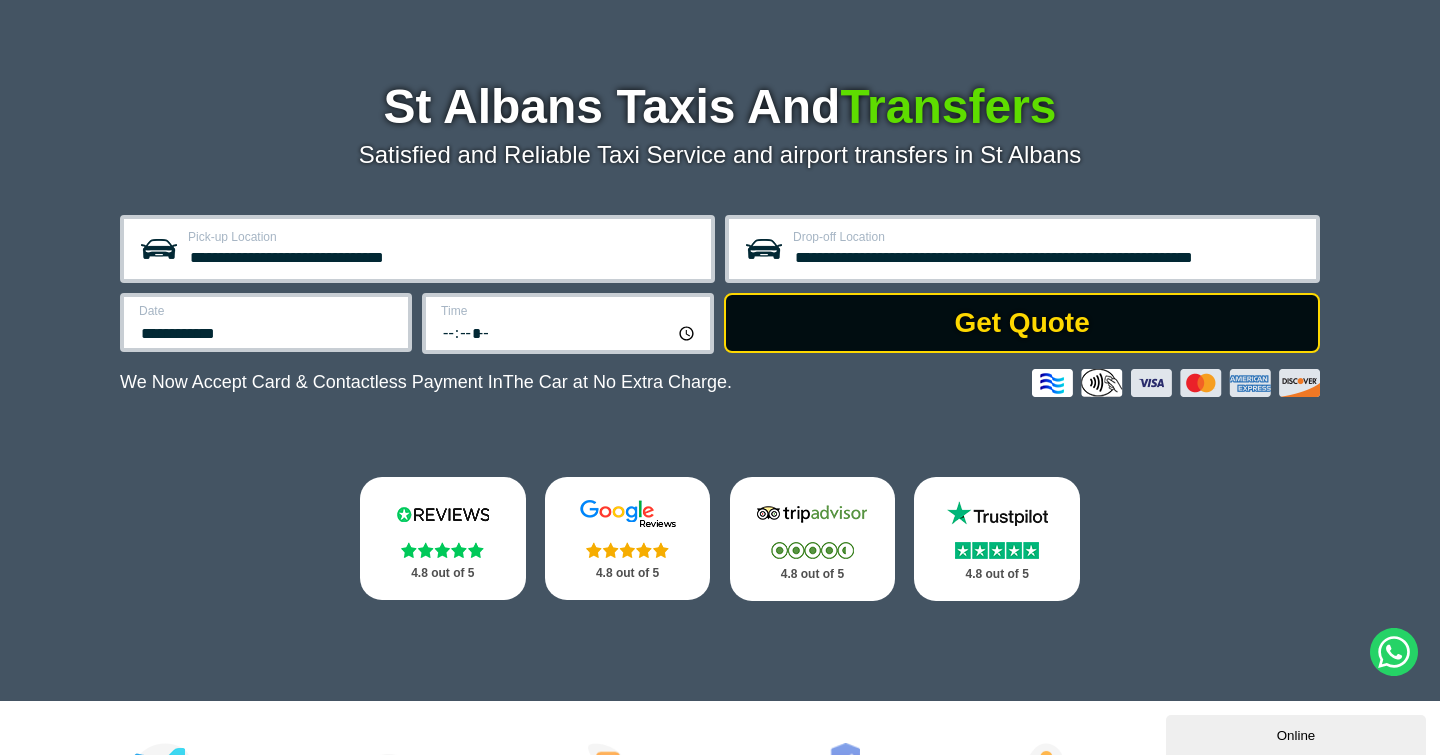 click on "Get Quote" at bounding box center [1022, 323] 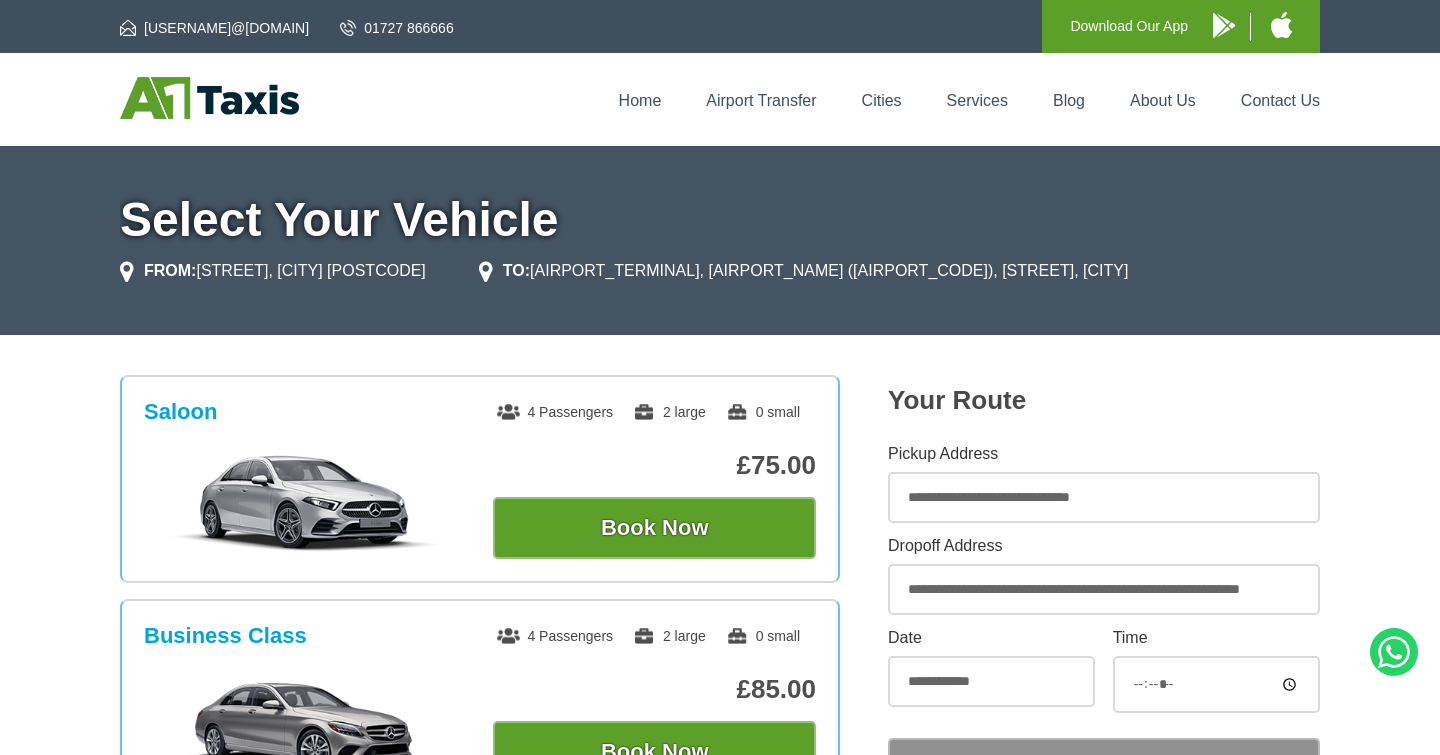 scroll, scrollTop: 0, scrollLeft: 0, axis: both 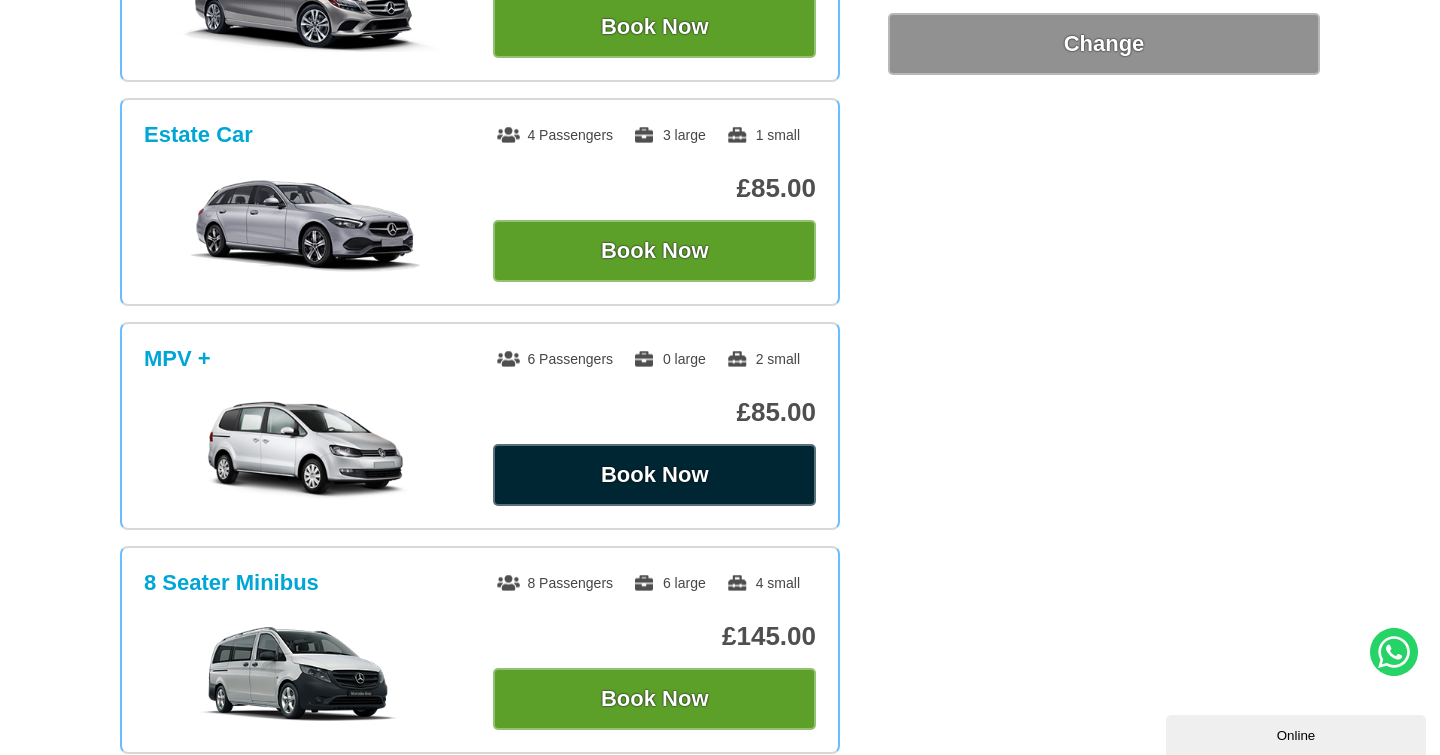 click on "Book Now" at bounding box center [654, 475] 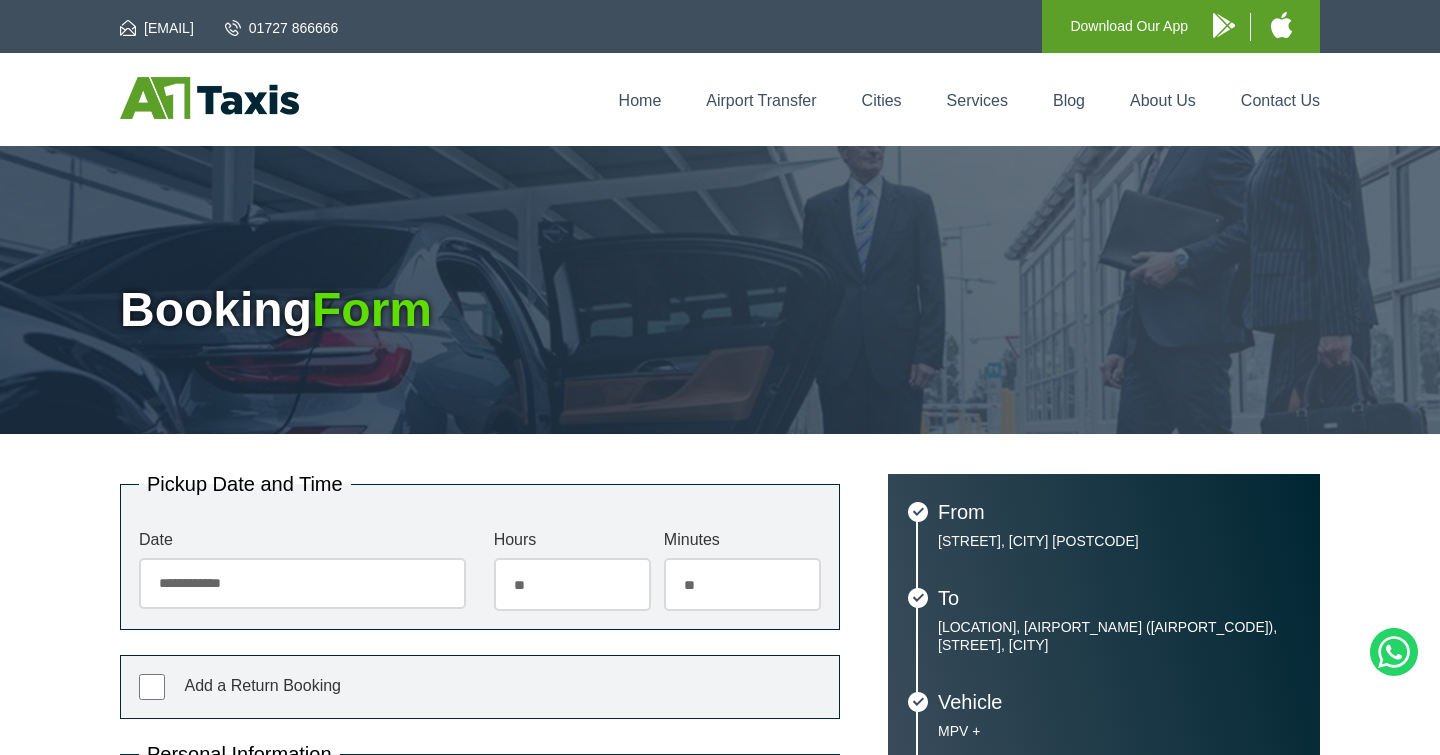 scroll, scrollTop: 0, scrollLeft: 0, axis: both 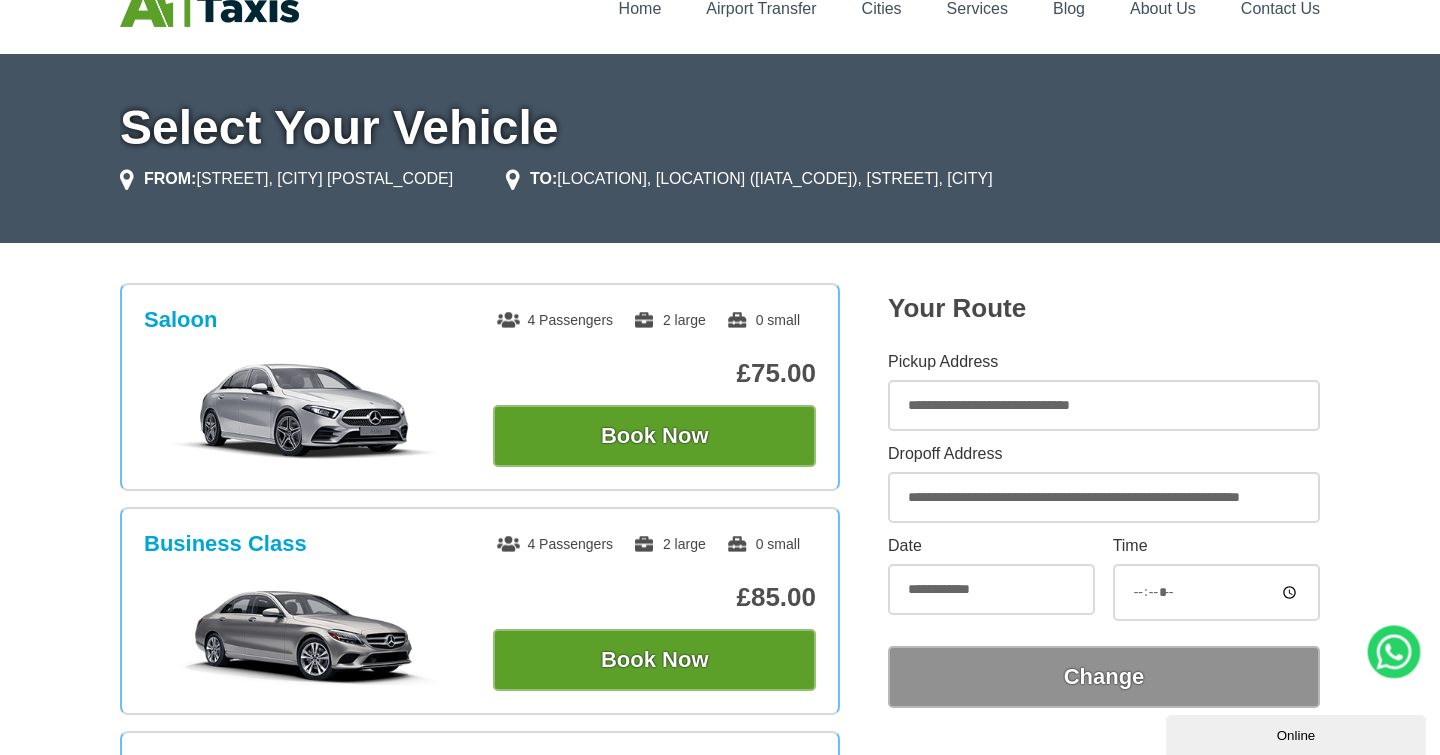 click 